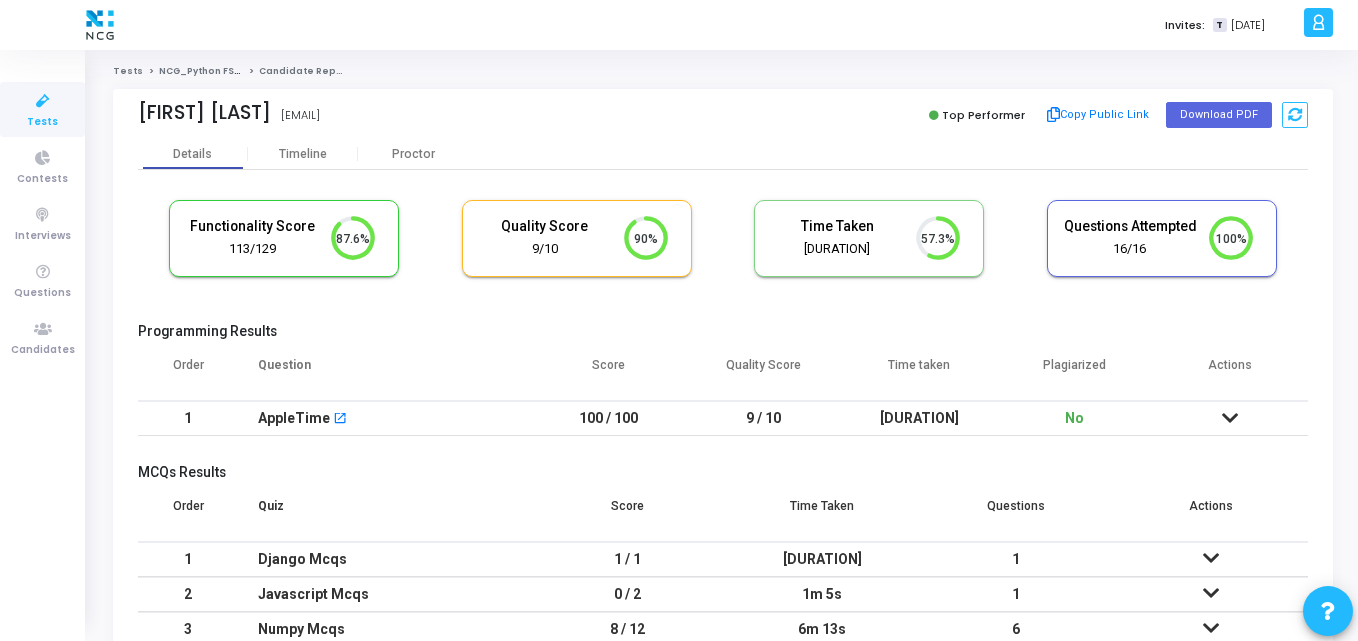 scroll, scrollTop: 0, scrollLeft: 0, axis: both 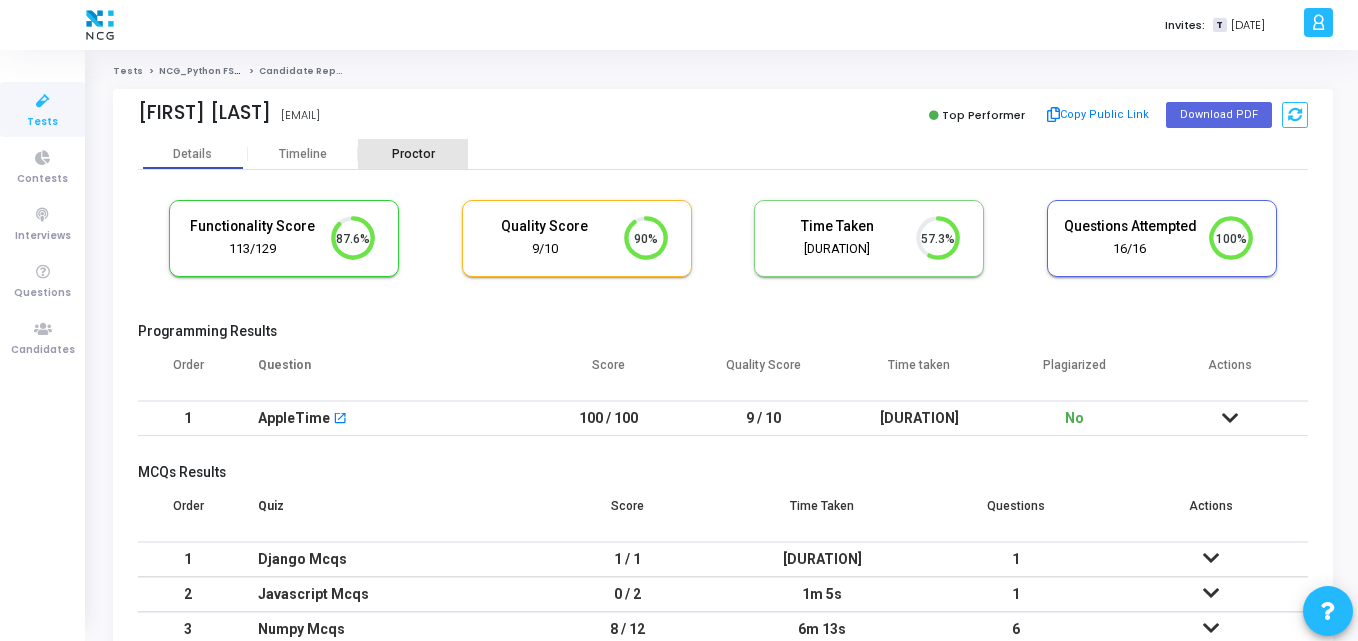 click on "Proctor" at bounding box center (413, 154) 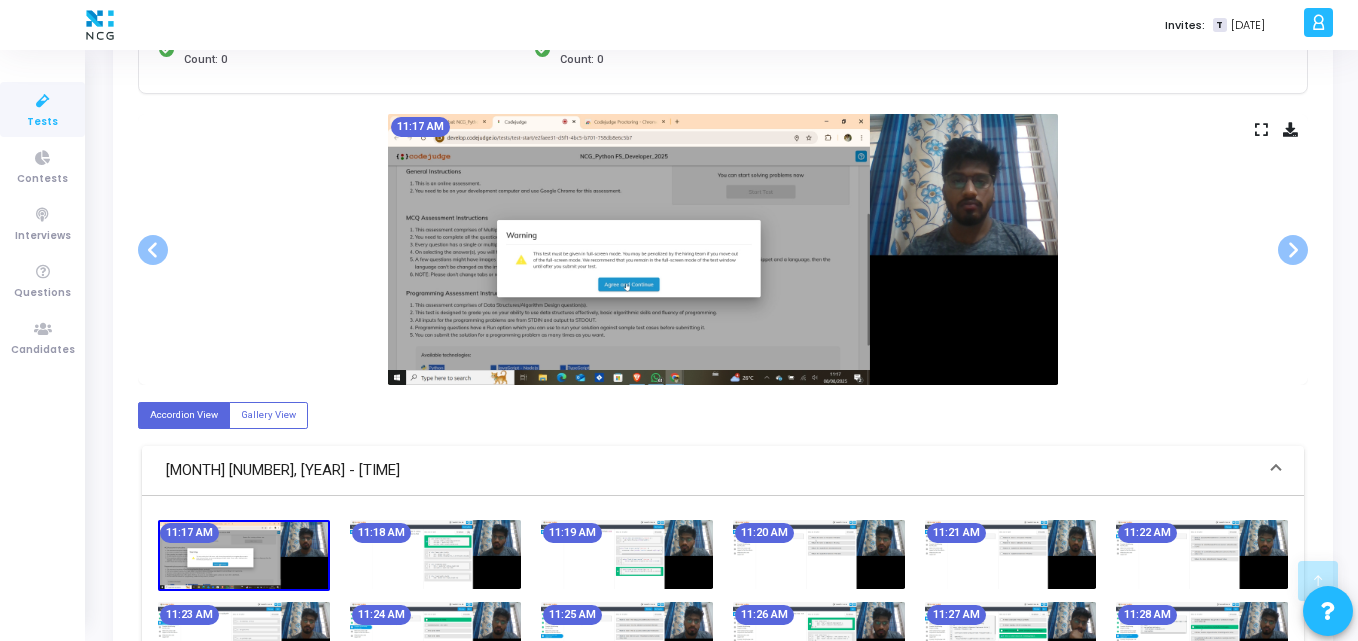 scroll, scrollTop: 335, scrollLeft: 0, axis: vertical 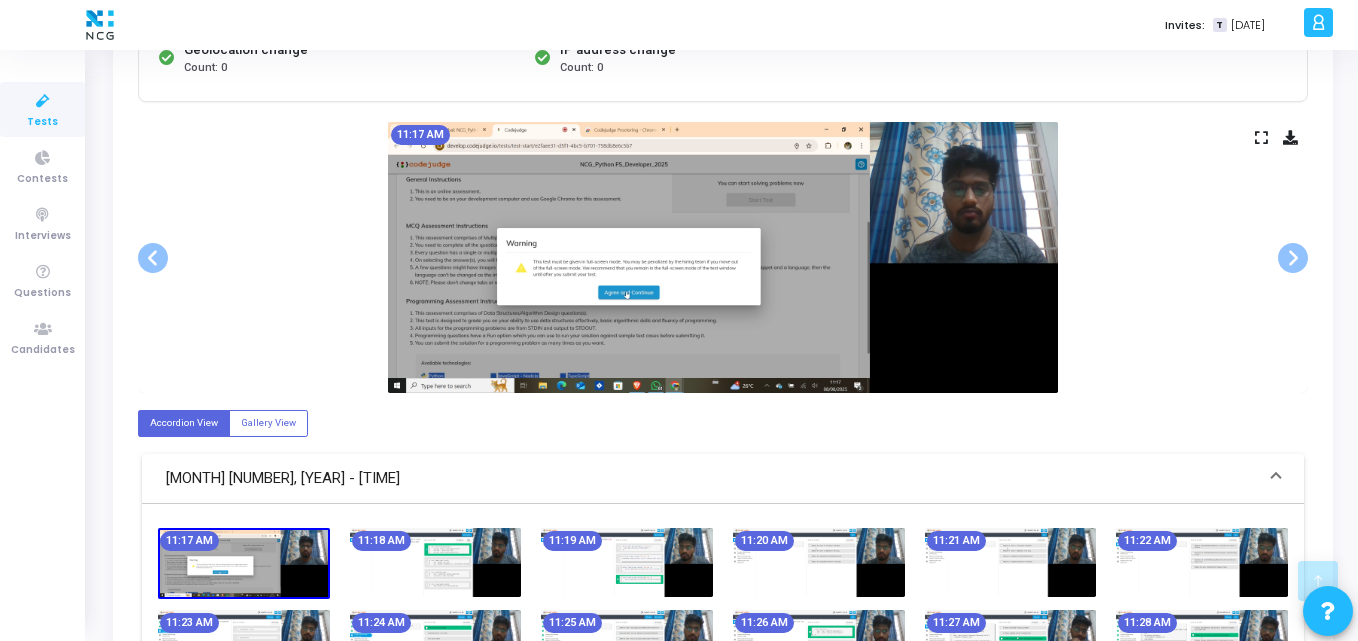 click at bounding box center (1290, 137) 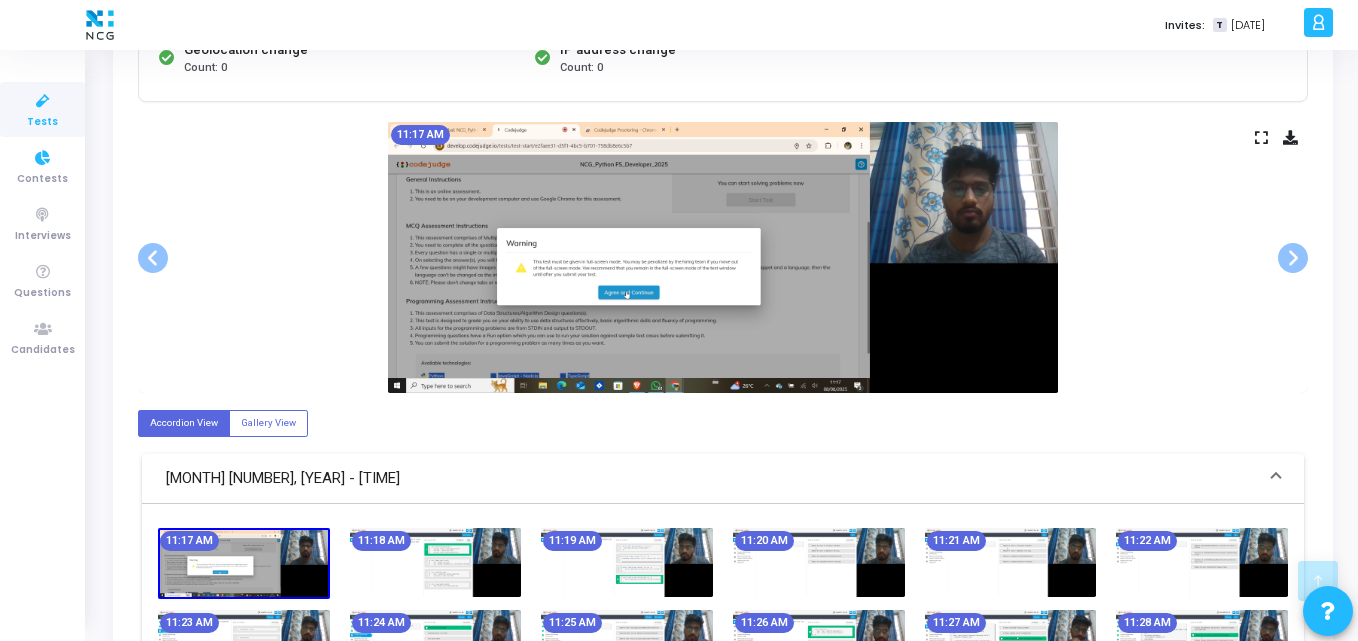 click at bounding box center [43, 101] 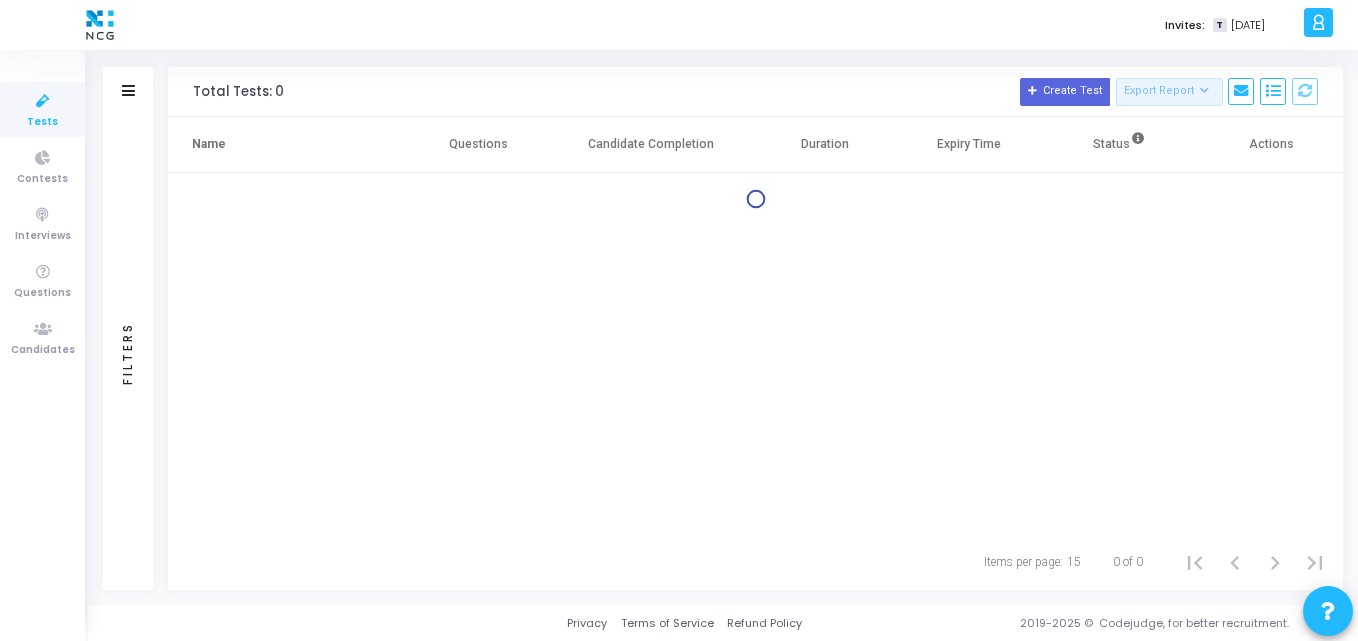scroll, scrollTop: 0, scrollLeft: 0, axis: both 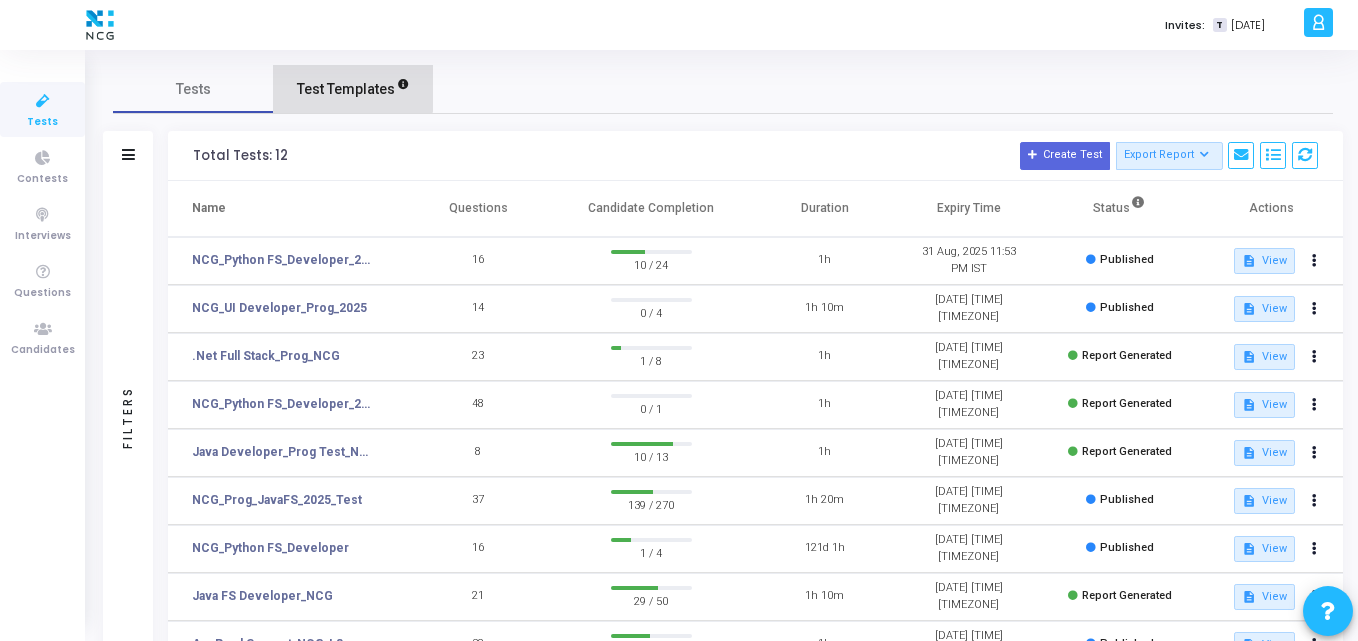 click on "Test Templates" at bounding box center [346, 89] 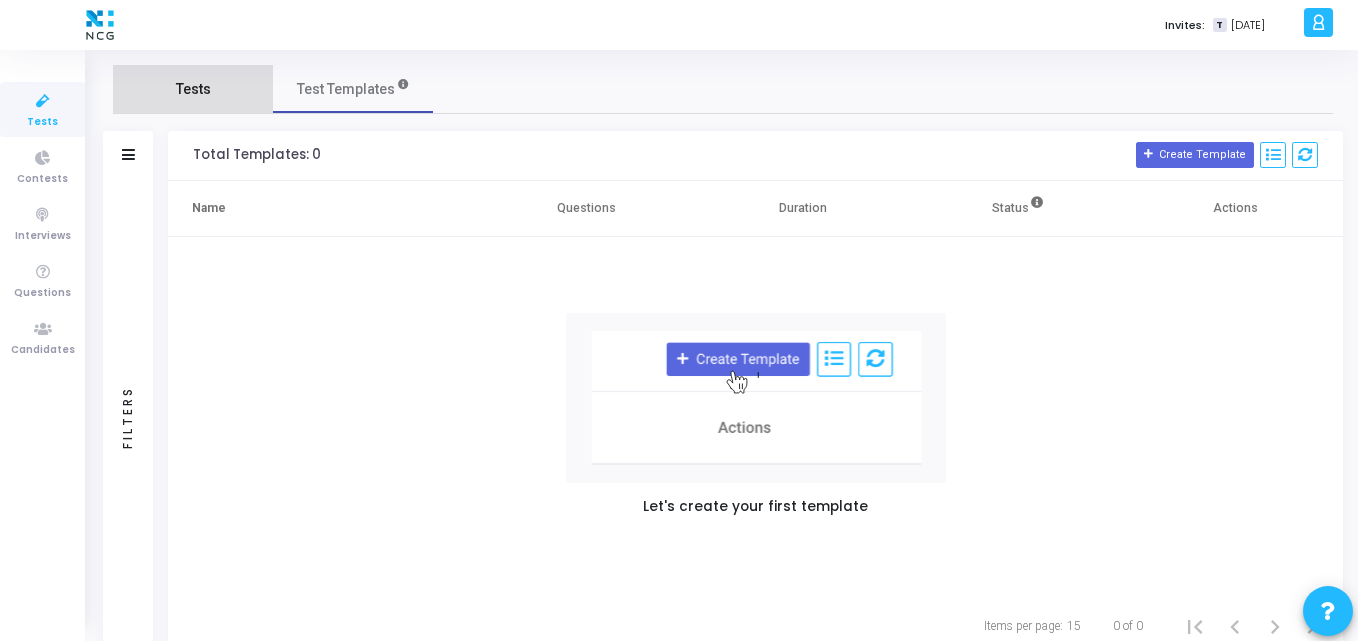 click on "Tests" at bounding box center [193, 89] 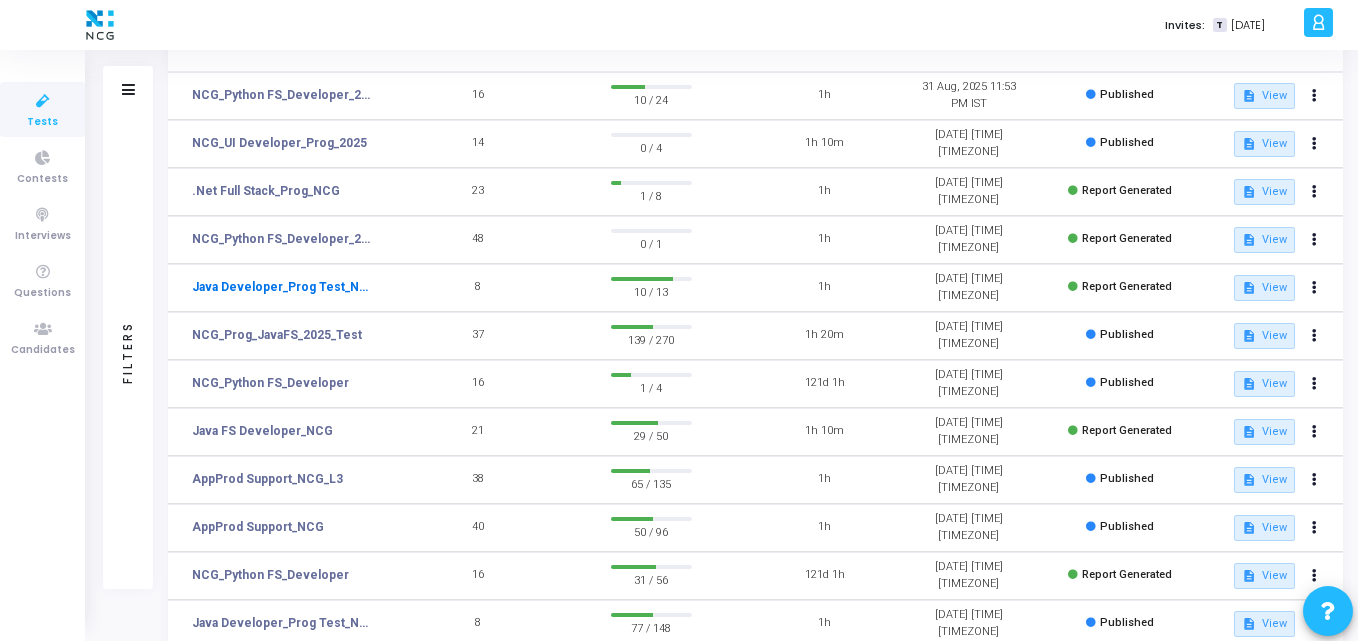 scroll, scrollTop: 279, scrollLeft: 0, axis: vertical 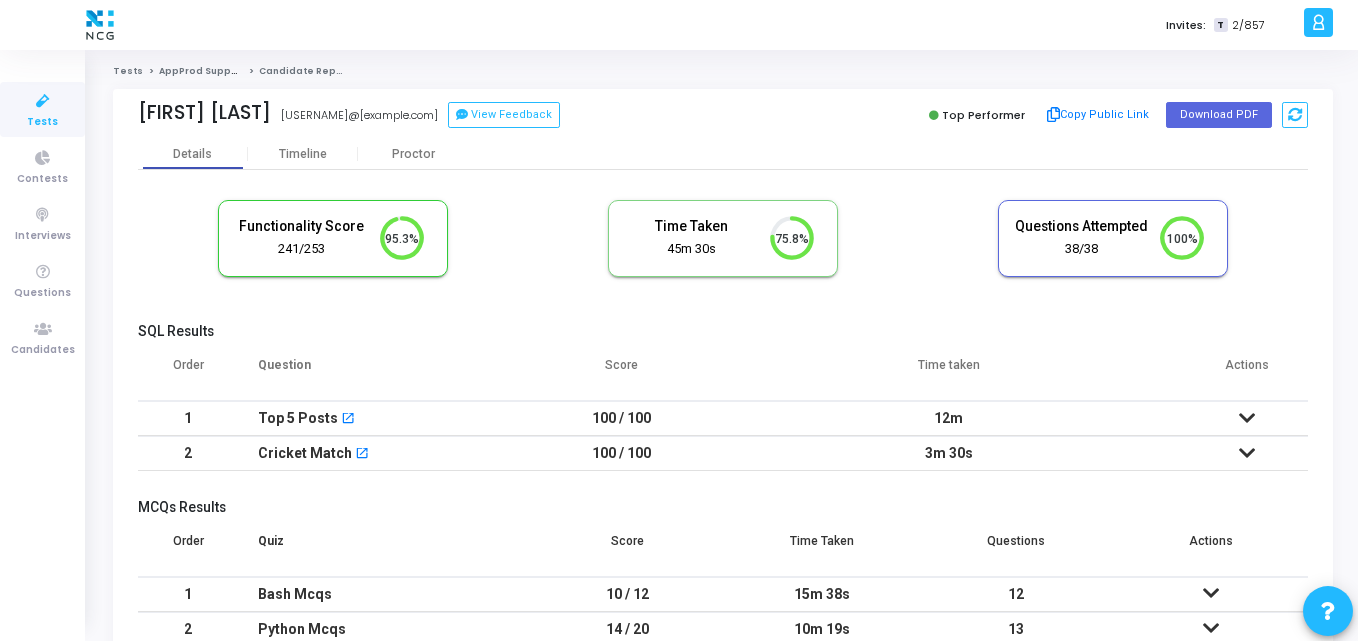click on "Functionality Score 241/253 95.3% Time Taken calculated once the test is completed Time Taken 45m 30s 75.8% Questions Attempted 38/38 100%" at bounding box center (723, 248) 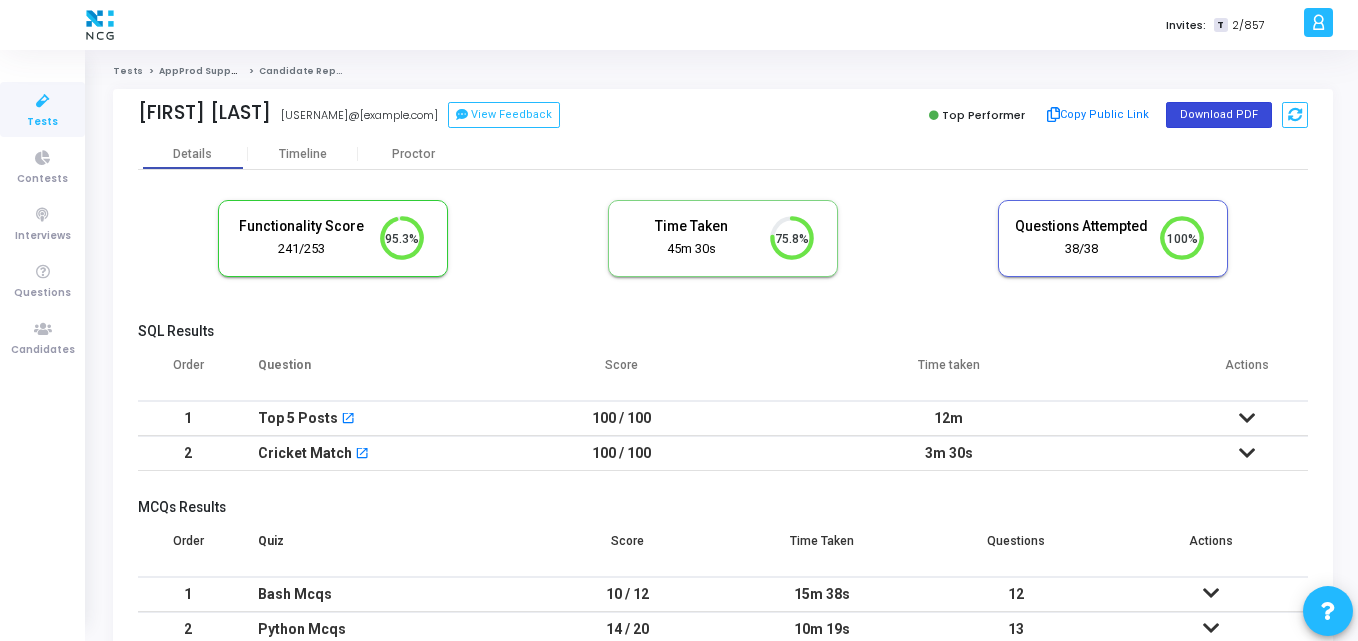 click on "Download PDF" 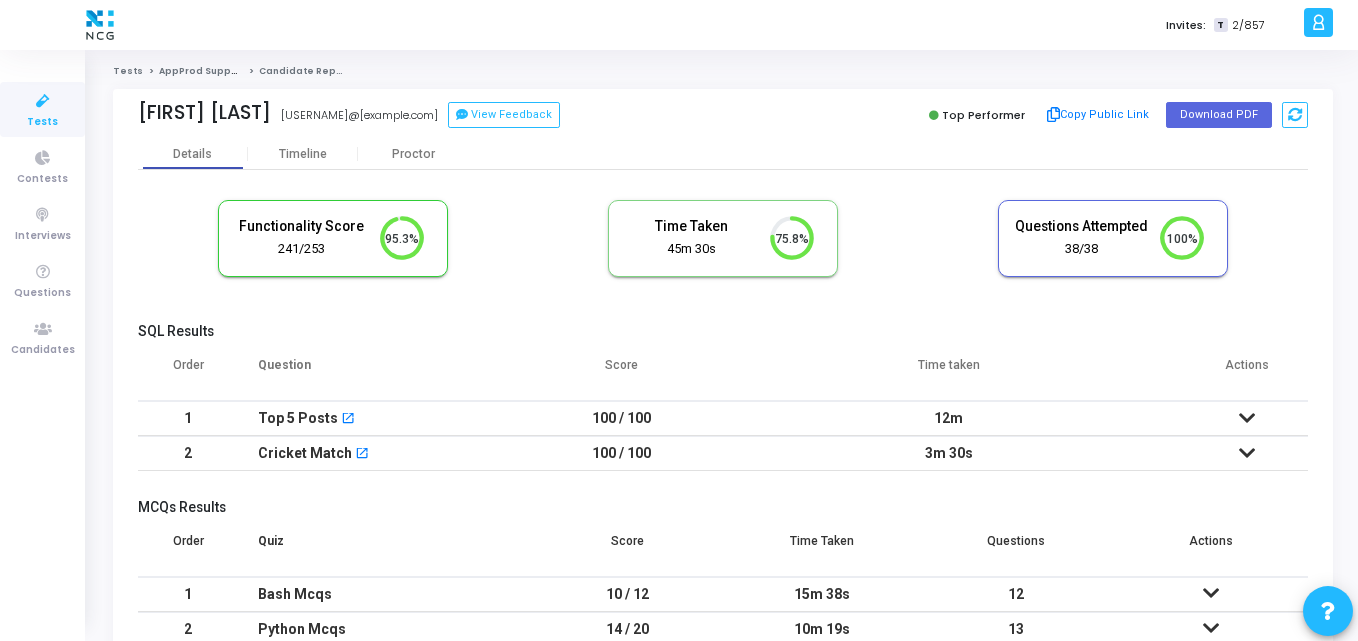 click on "Functionality Score 241/253 95.3% Time Taken calculated once the test is completed Time Taken 45m 30s 75.8% Questions Attempted 38/38 100%" at bounding box center [723, 248] 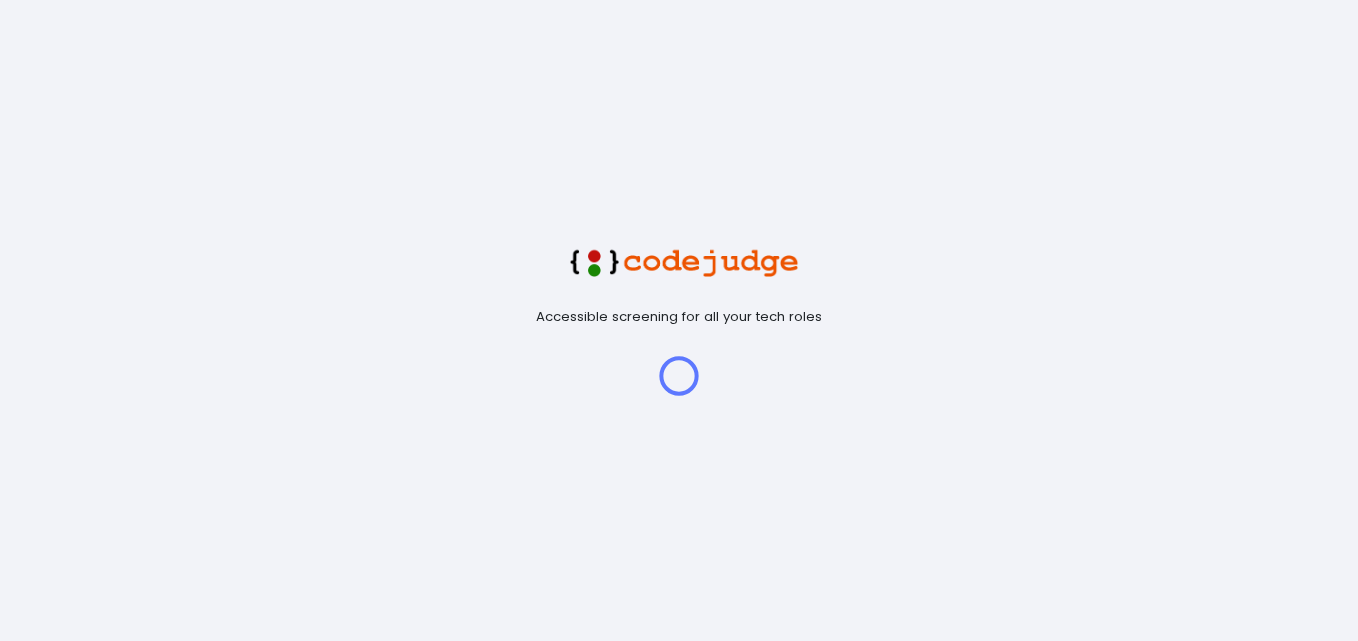 scroll, scrollTop: 0, scrollLeft: 0, axis: both 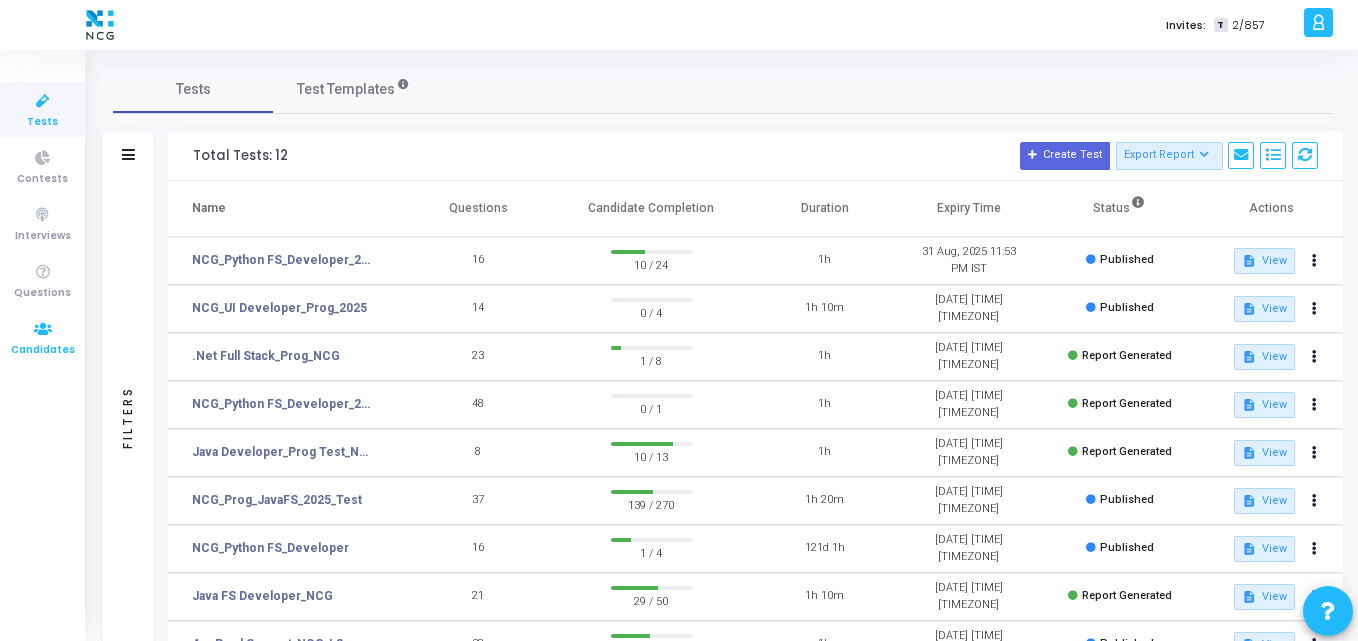 click at bounding box center [43, 329] 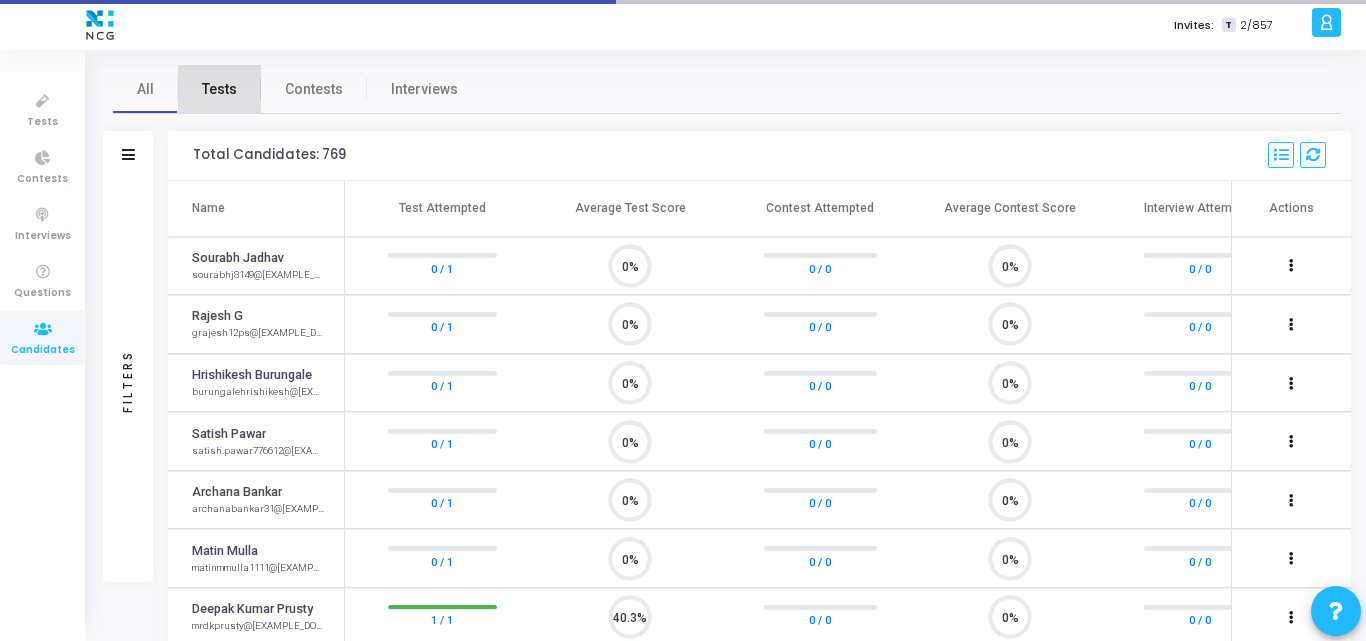 click on "Tests" at bounding box center [219, 89] 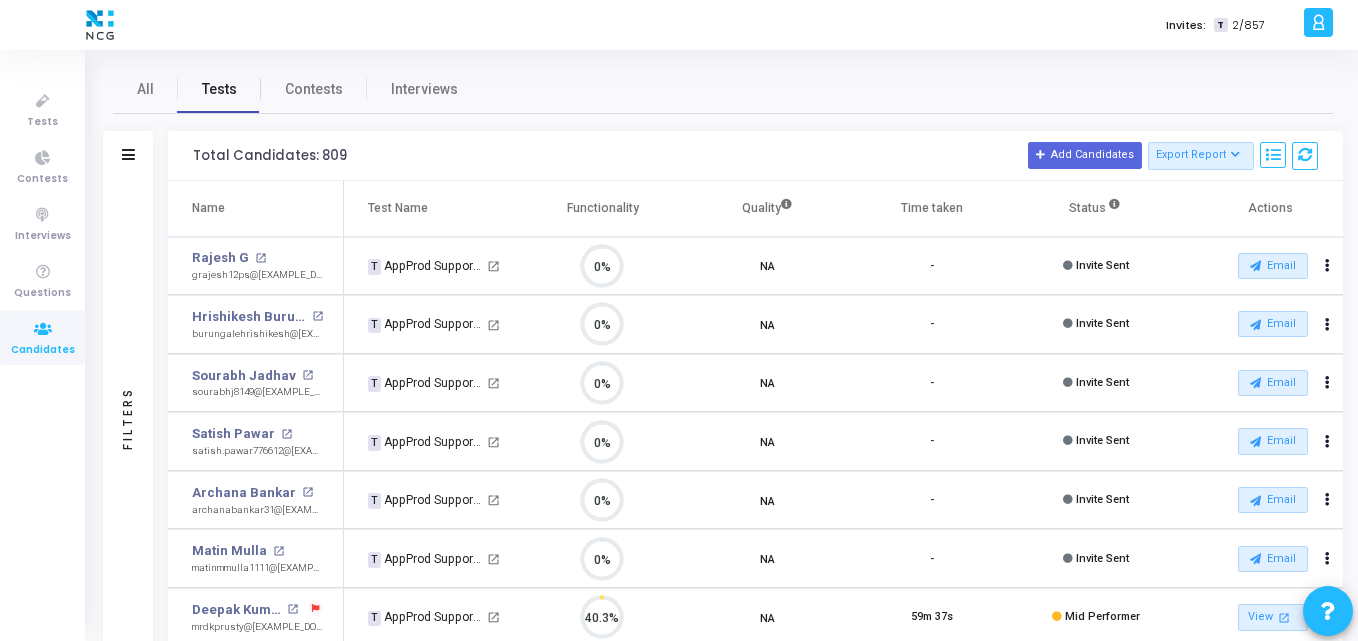scroll, scrollTop: 9, scrollLeft: 9, axis: both 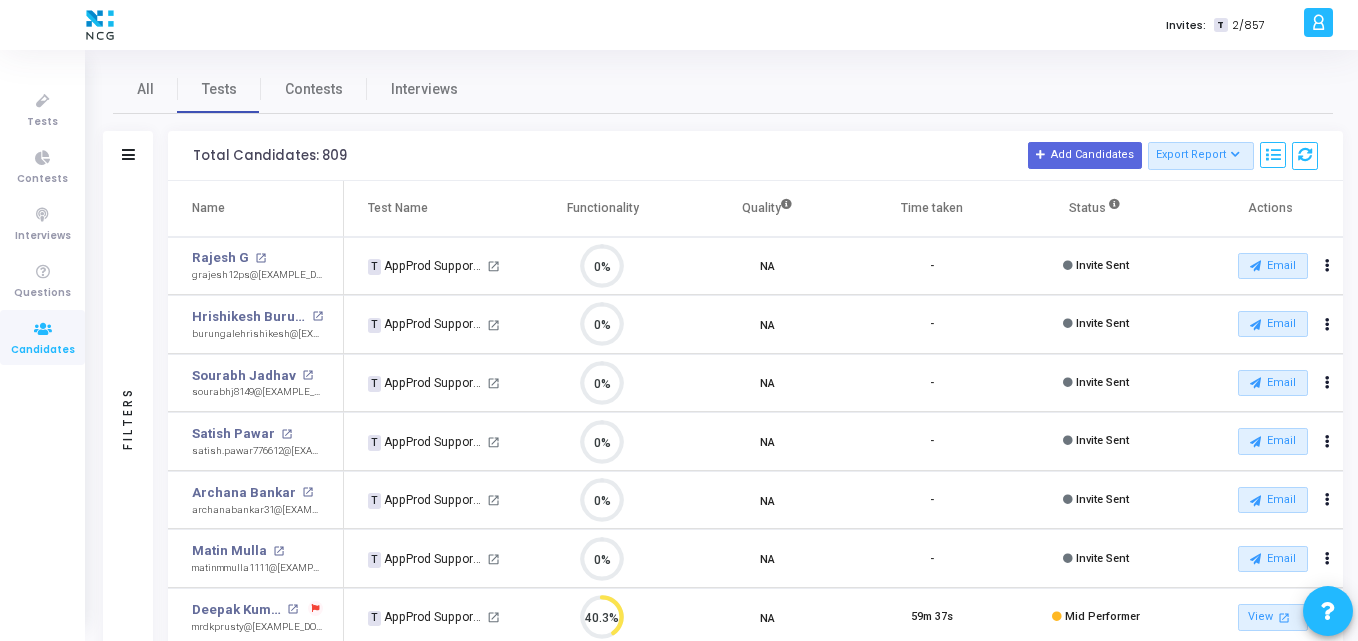 click 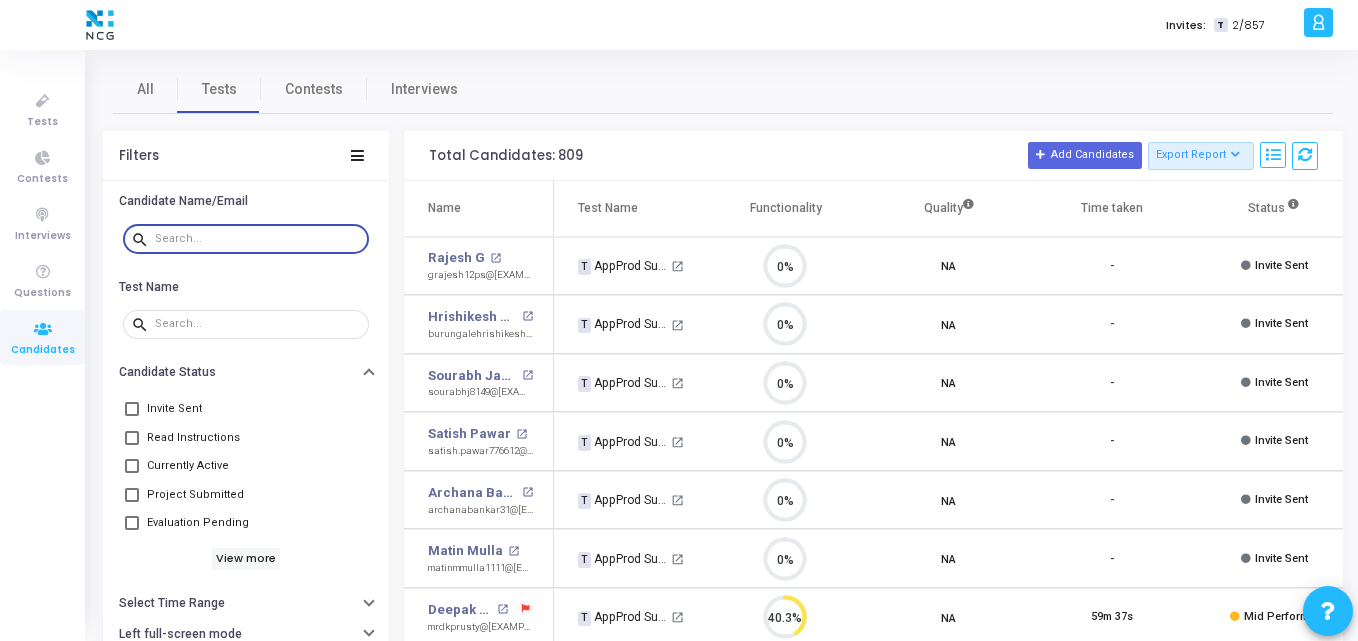 click at bounding box center [258, 239] 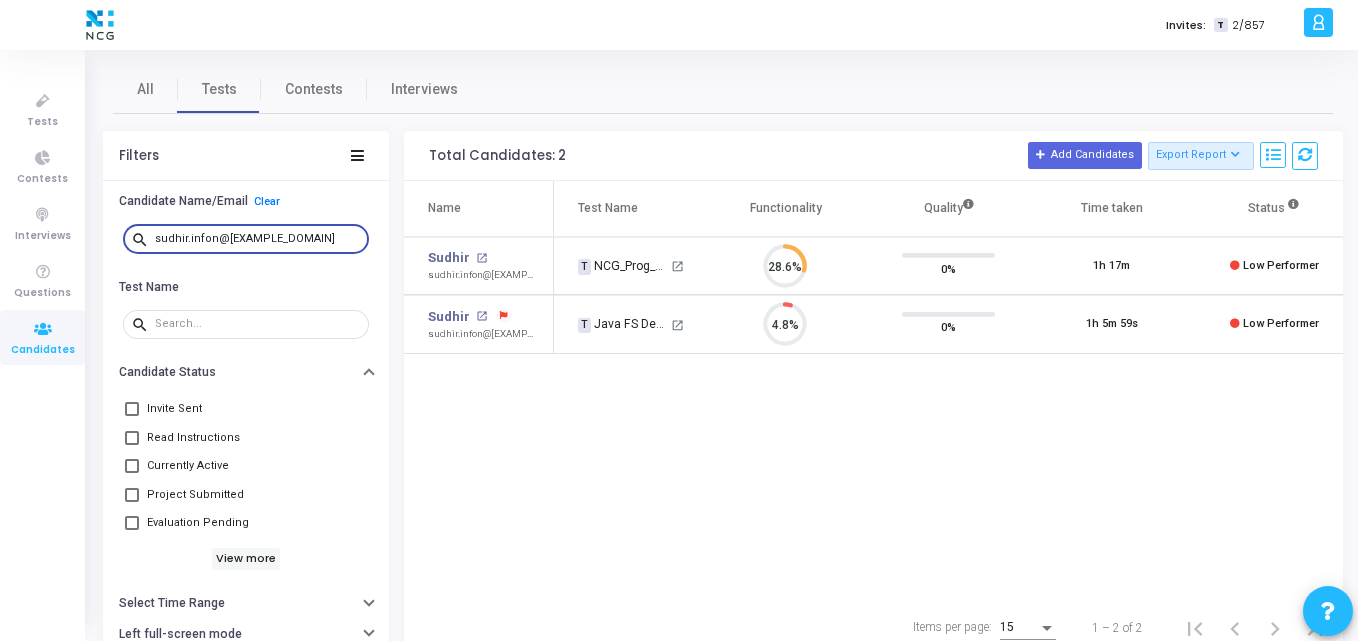 type on "sudhir.infon@gmail.com" 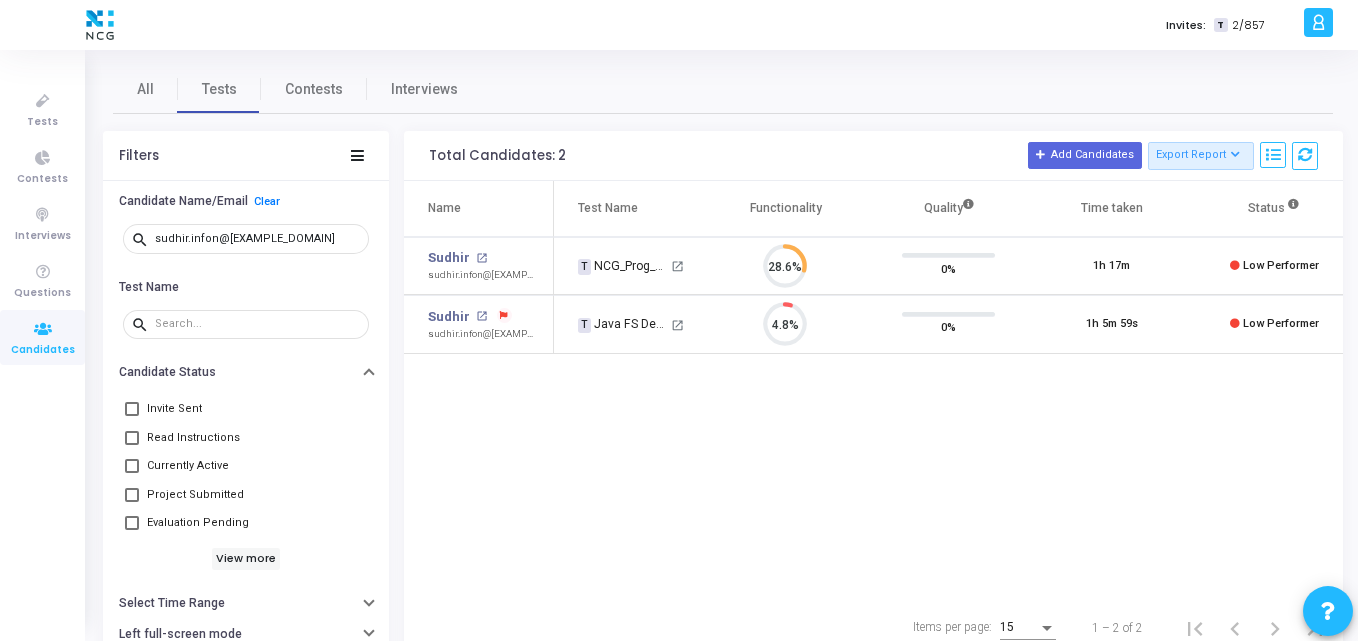 click on "Name  Test Name   Functionality   Quality  Time taken  Status   Actions   Sudhir open_in_new  sudhir.infon@gmail.com   T   NCG_Prog_JavaFS_2025_Test   open_in_new 28.6%  0%   1h 17m   Low Performer   View  open_in_new   Report  archive  Archive   Extend Duration  cached  Resend Test   Schedule Interview  content_copy  Copy Public Link  content_copy  Copy Test Invite Link   Sudhir open_in_new  sudhir.infon@gmail.com   T   Java FS Developer_NCG   open_in_new 4.8%  0%   1h 5m 59s   Low Performer   View  open_in_new   Report  archive  Archive   Extend Duration  cached  Resend Test   Schedule Interview  content_copy  Copy Public Link  content_copy  Copy Test Invite Link" 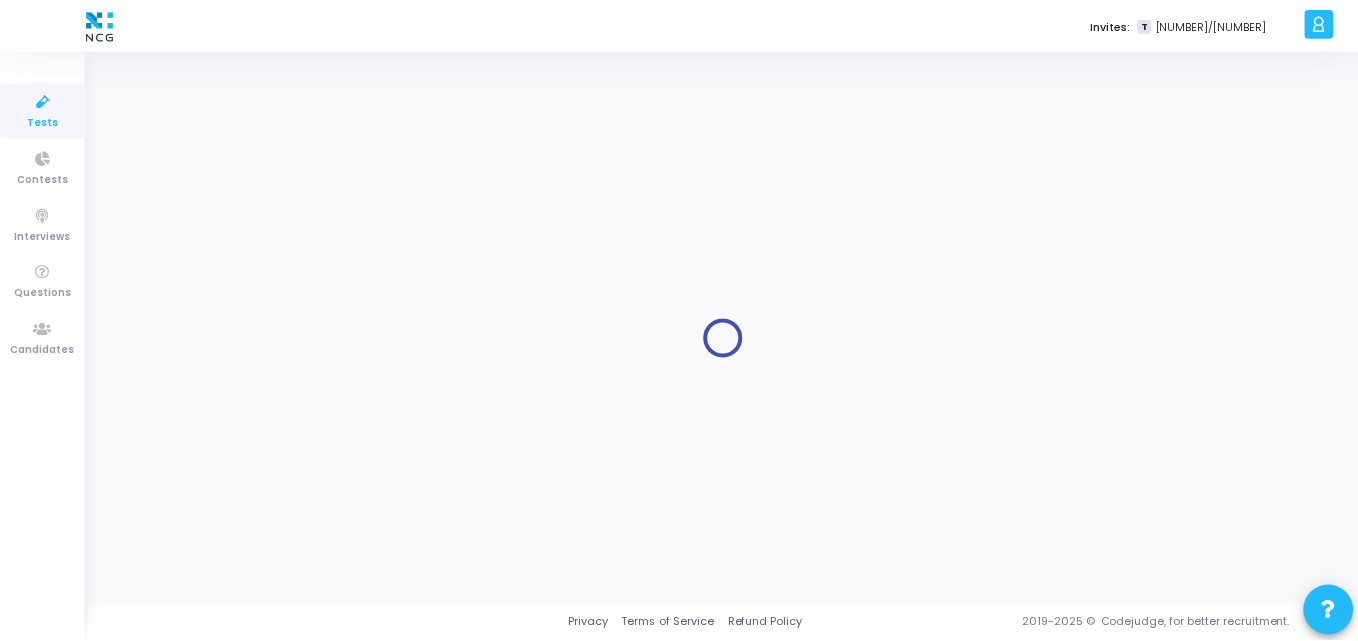 scroll, scrollTop: 0, scrollLeft: 0, axis: both 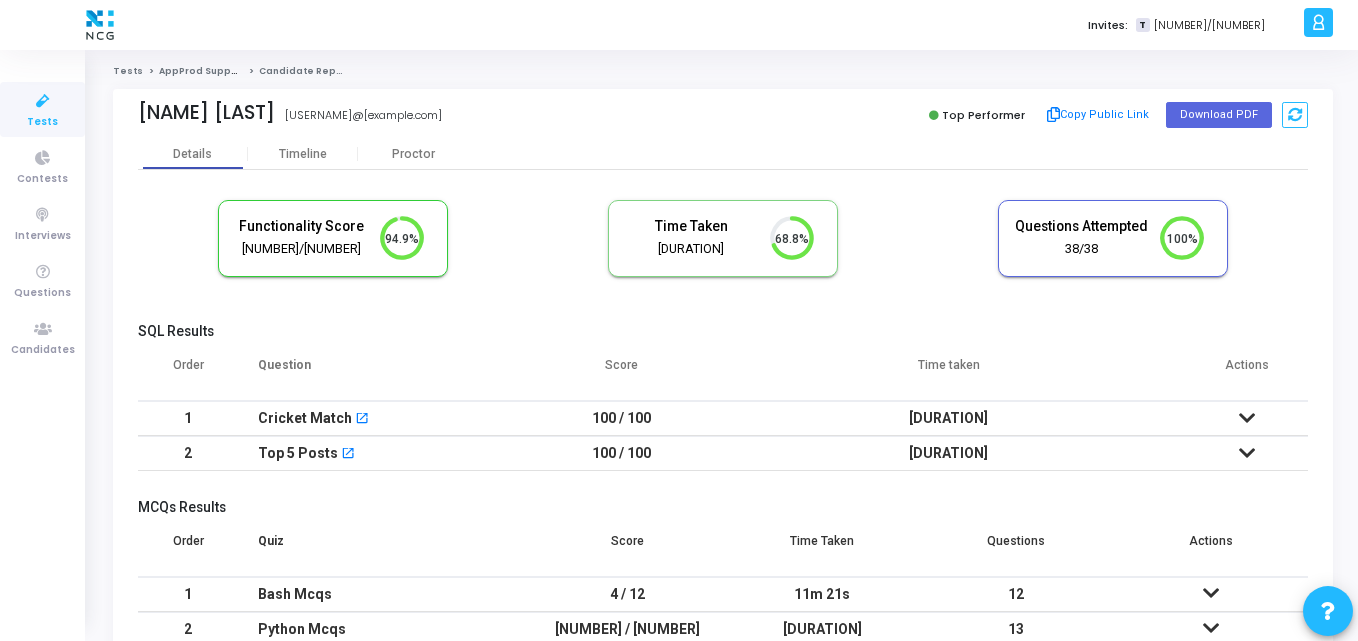 click on "SQL Results" at bounding box center (723, 331) 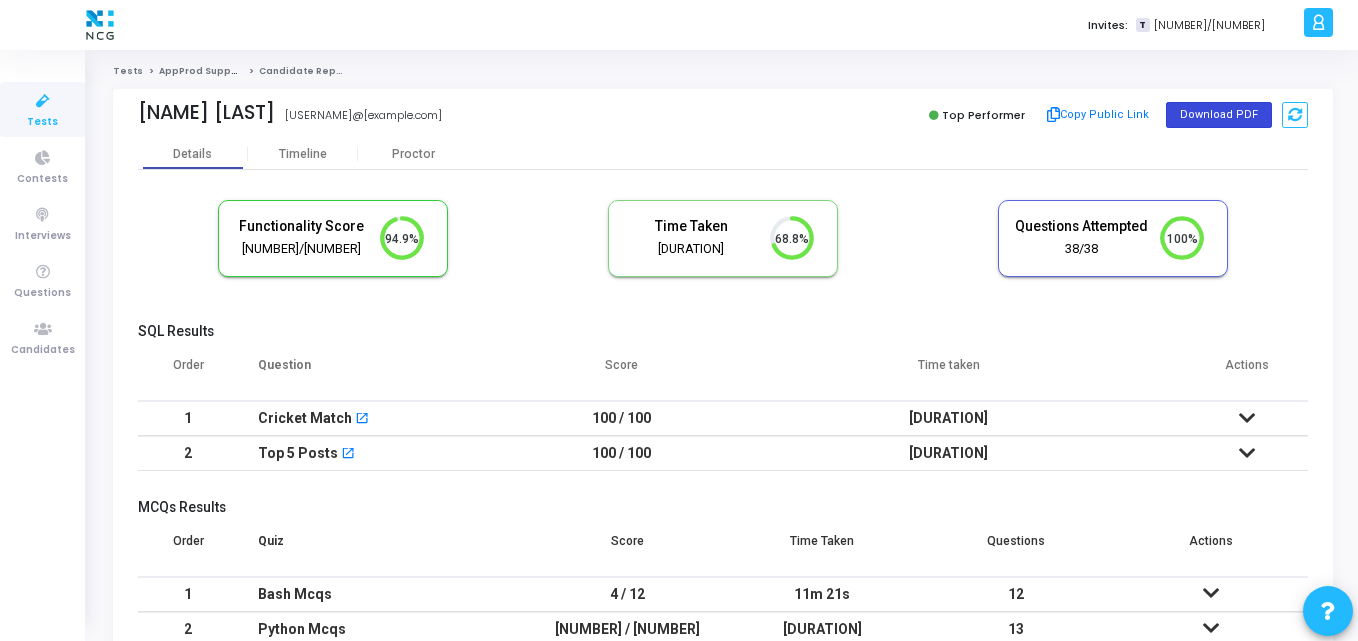 click on "Download PDF" 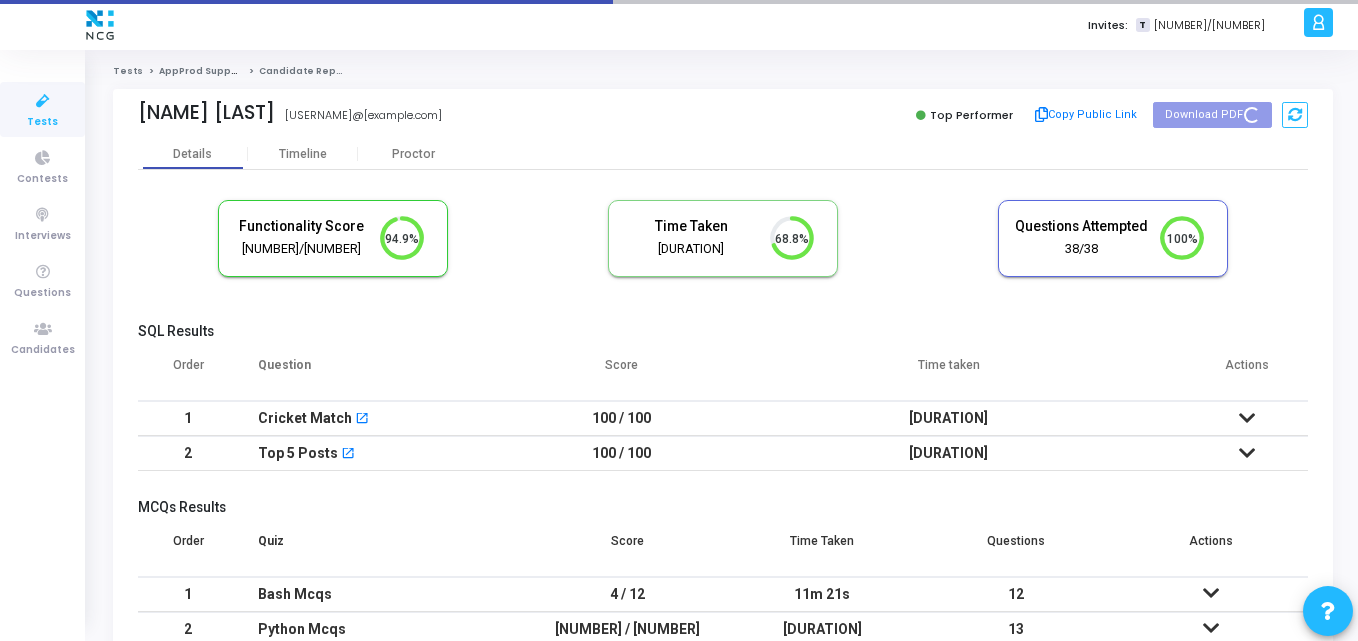 click on "Details  Timeline  Proctor" 